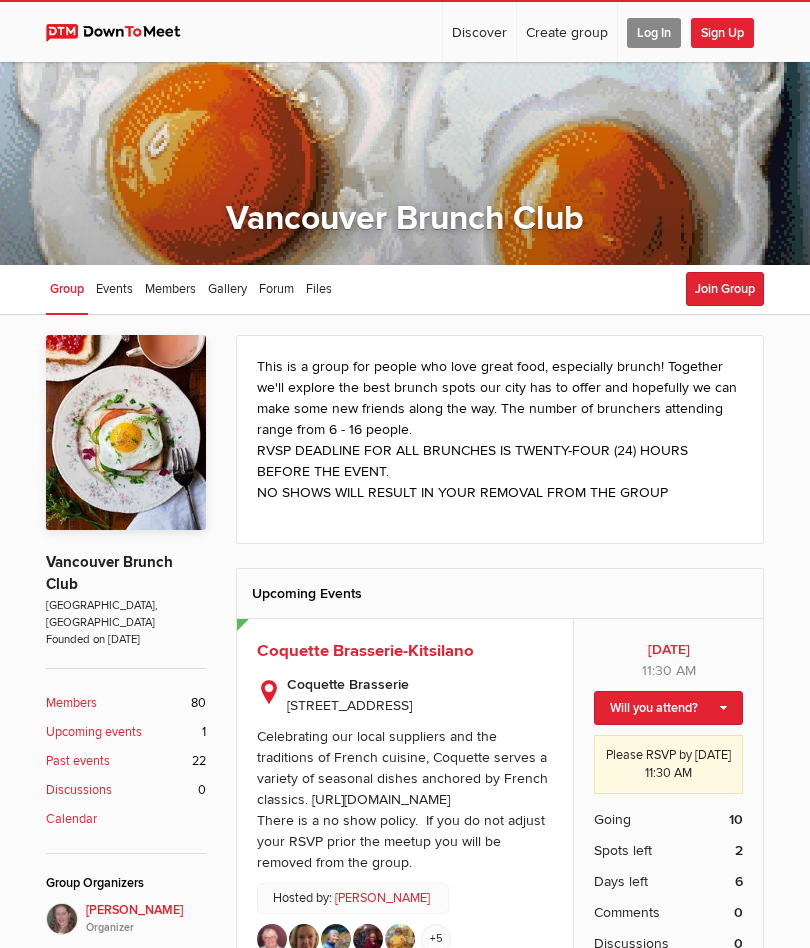 scroll, scrollTop: 0, scrollLeft: 0, axis: both 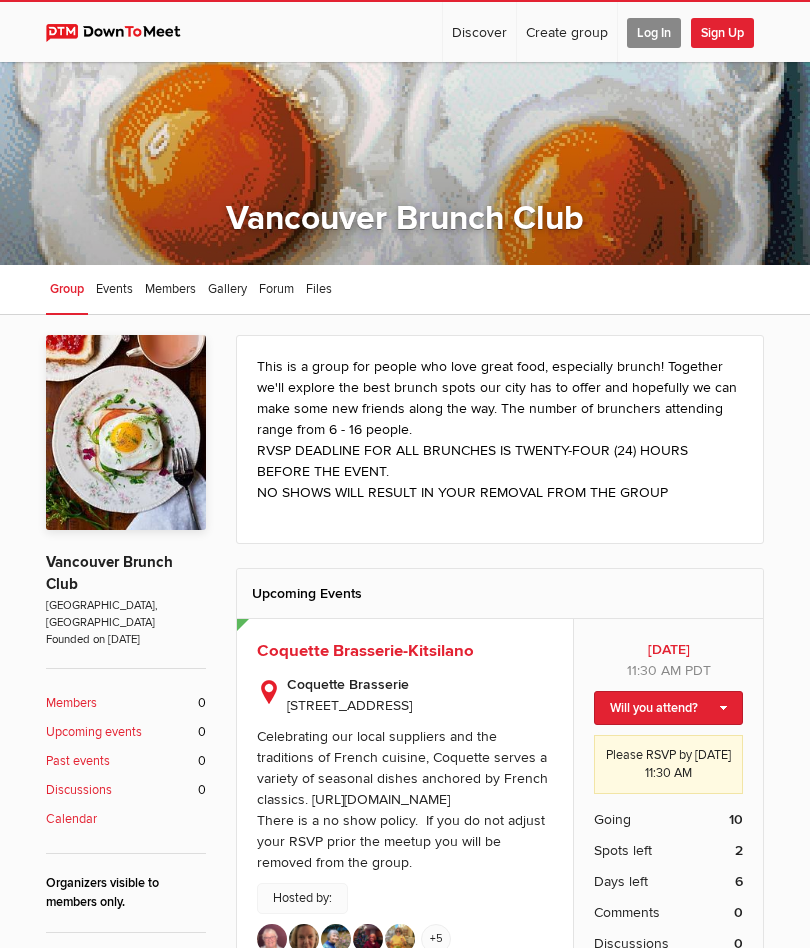 click on "Log In" 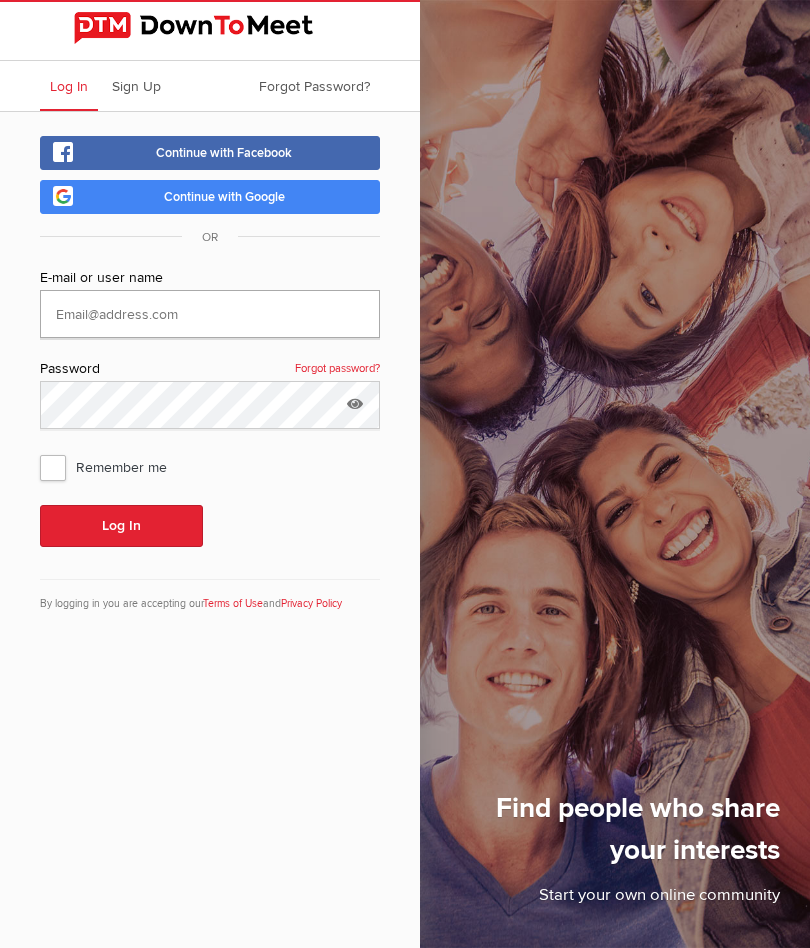 click at bounding box center [210, 314] 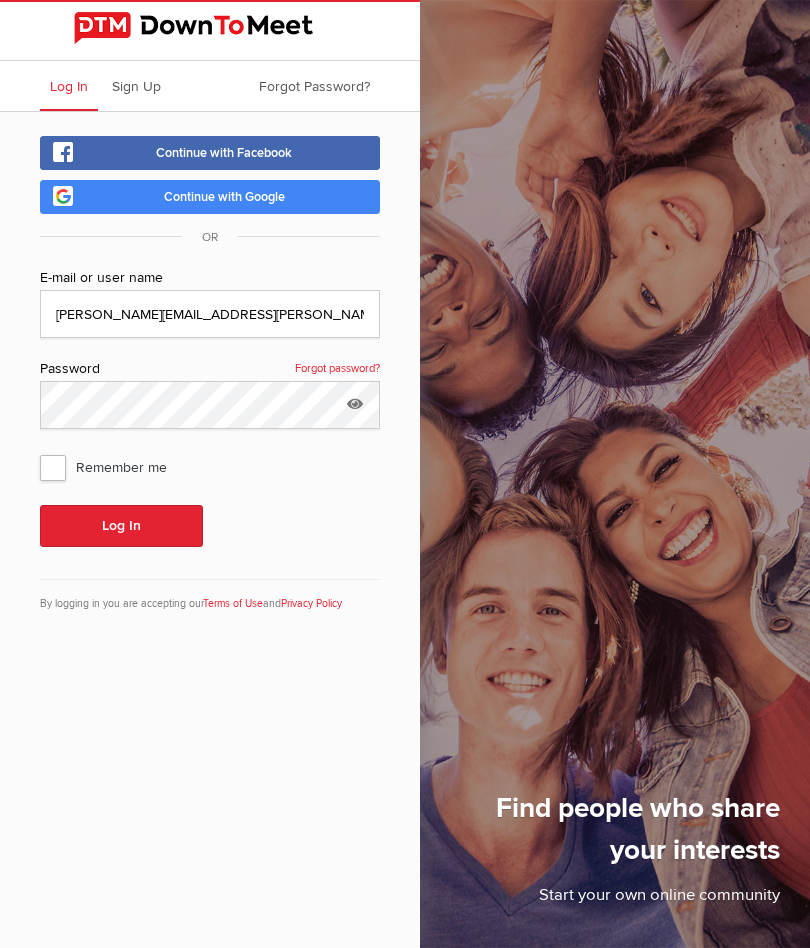 click on "Remember me" 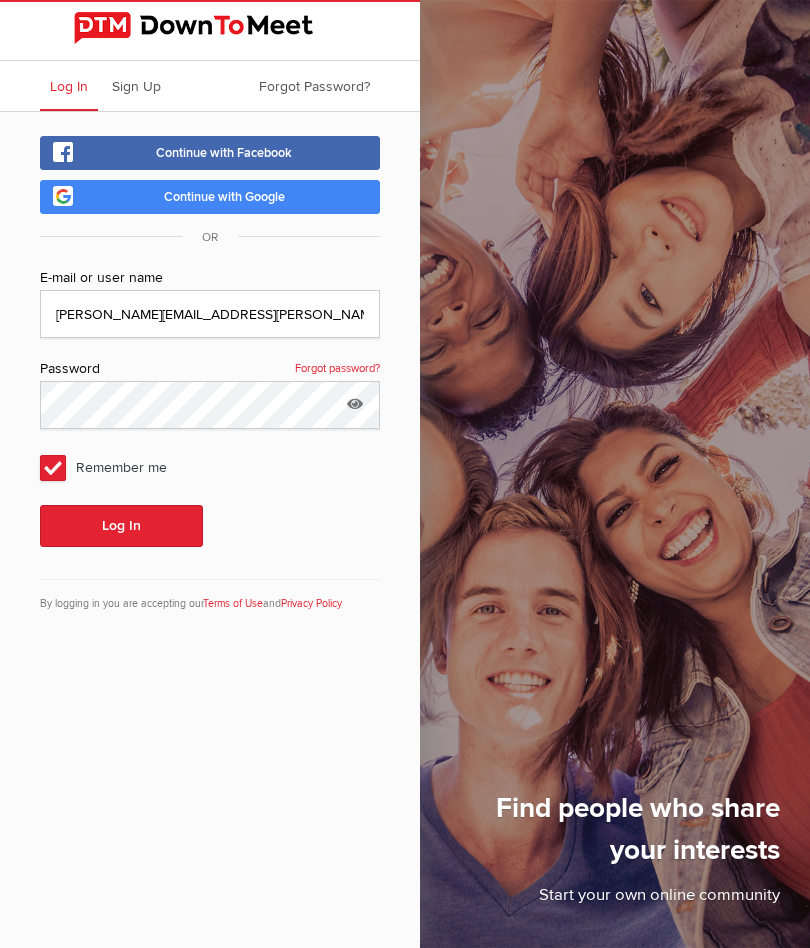 click on "Log In" 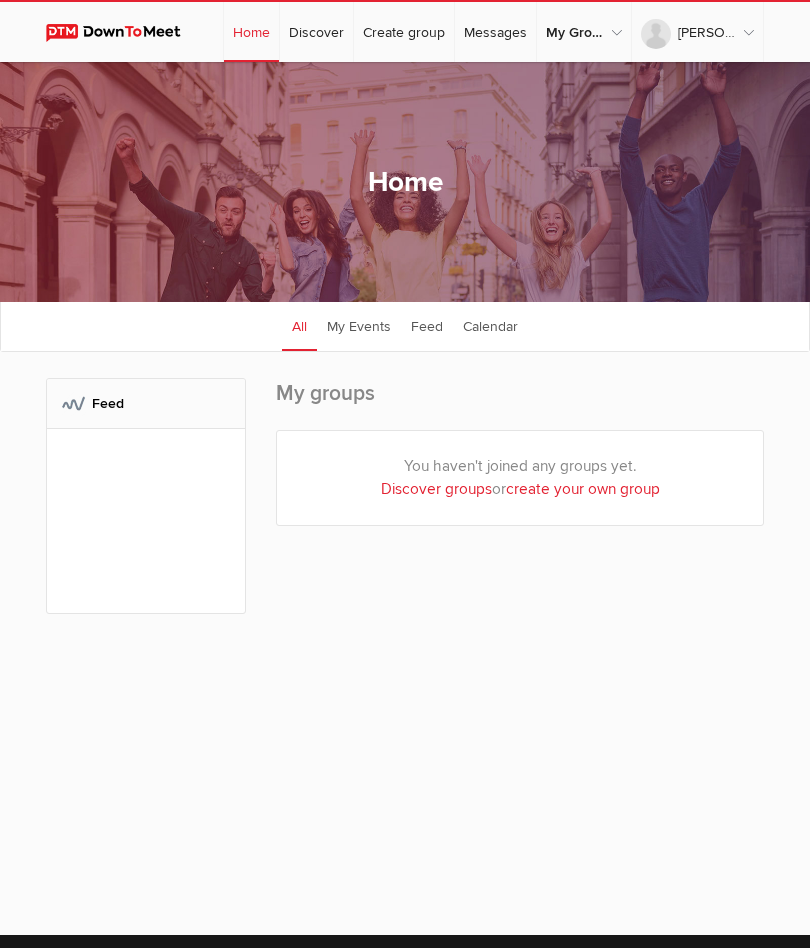 click on "My Groups:
Feed" 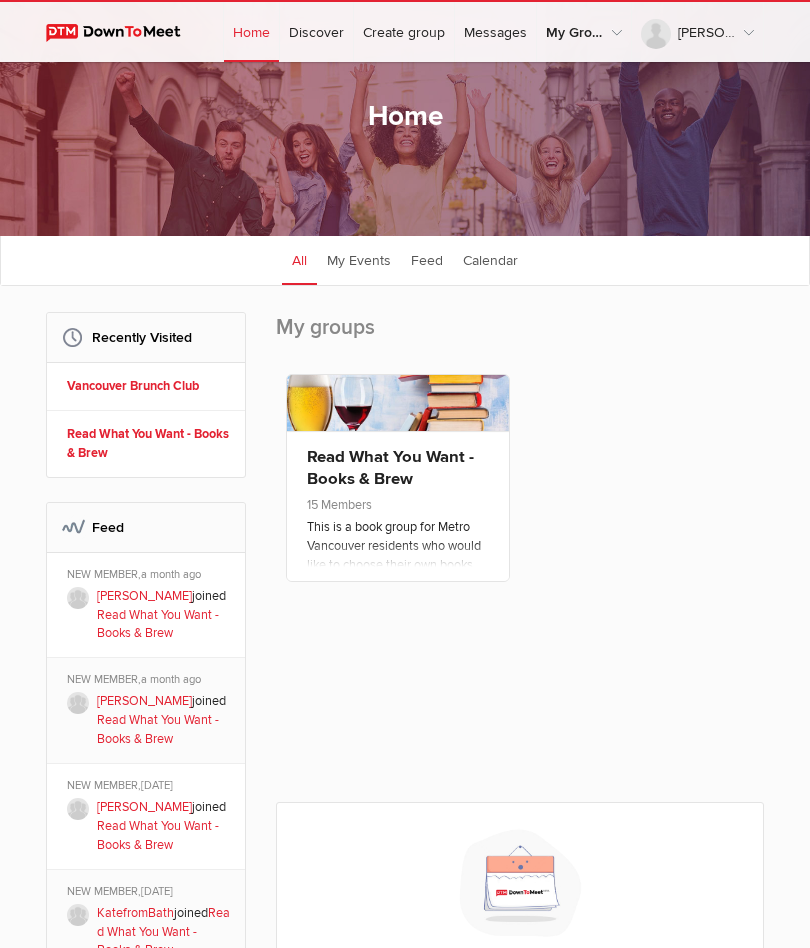 scroll, scrollTop: 0, scrollLeft: 0, axis: both 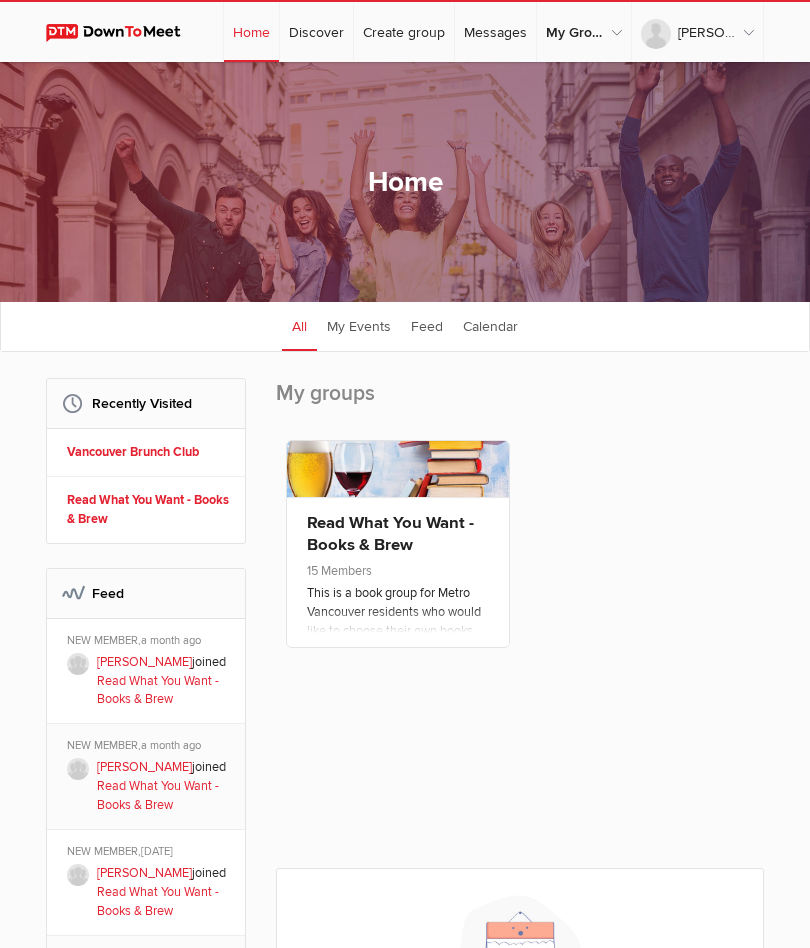 click on "Discover" 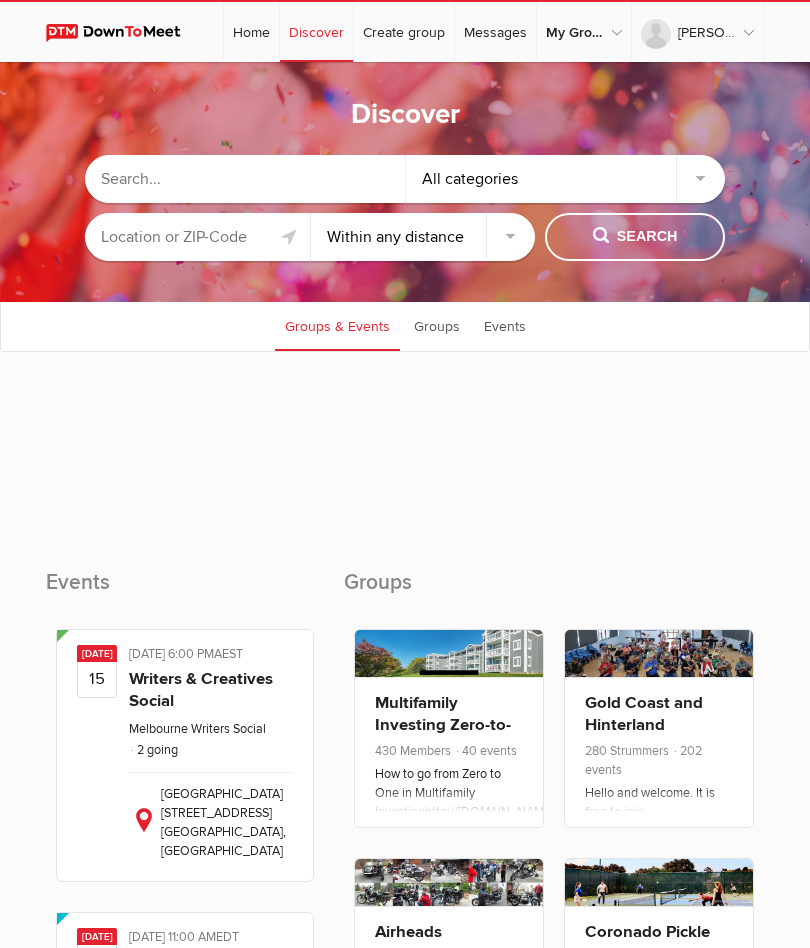 click 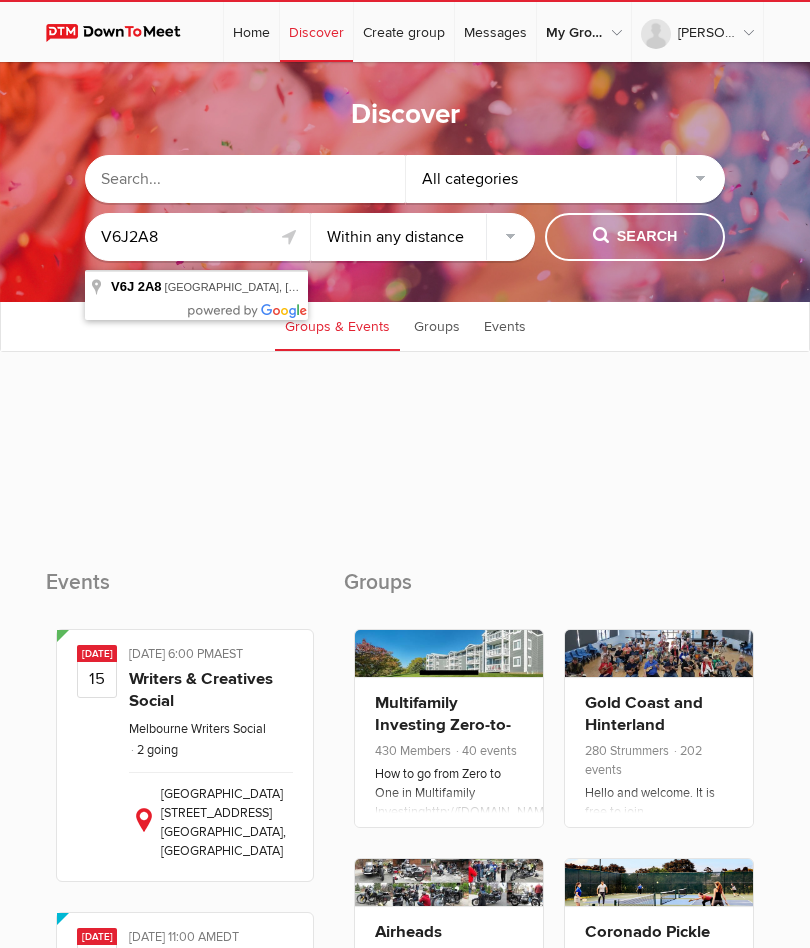 type on "[STREET_ADDRESS]" 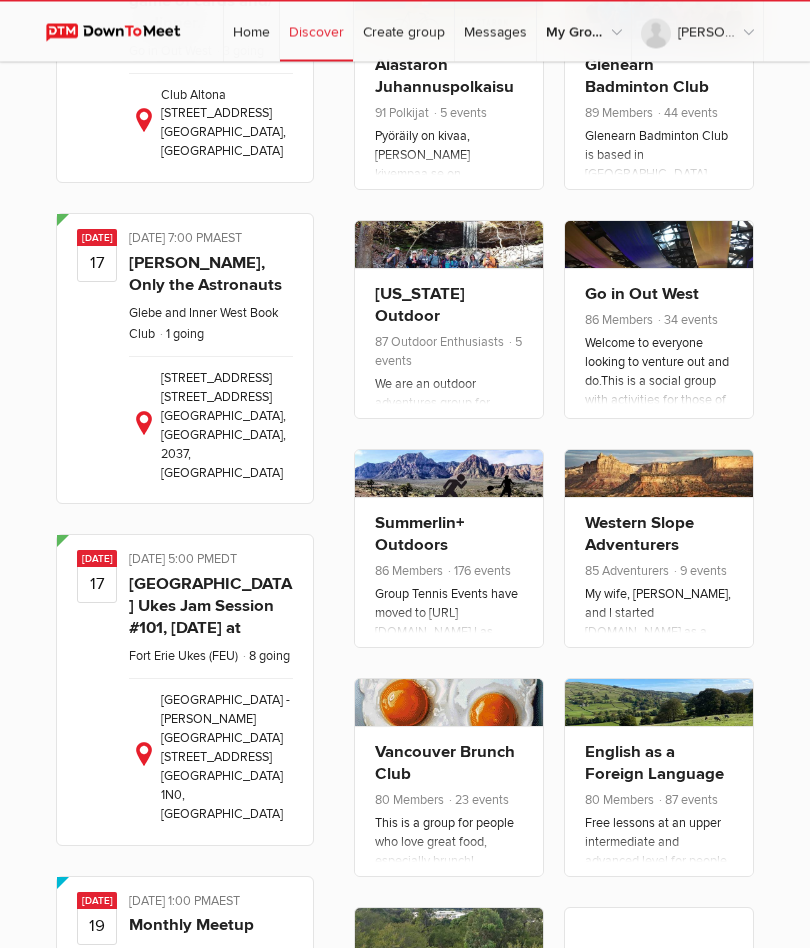 scroll, scrollTop: 2012, scrollLeft: 0, axis: vertical 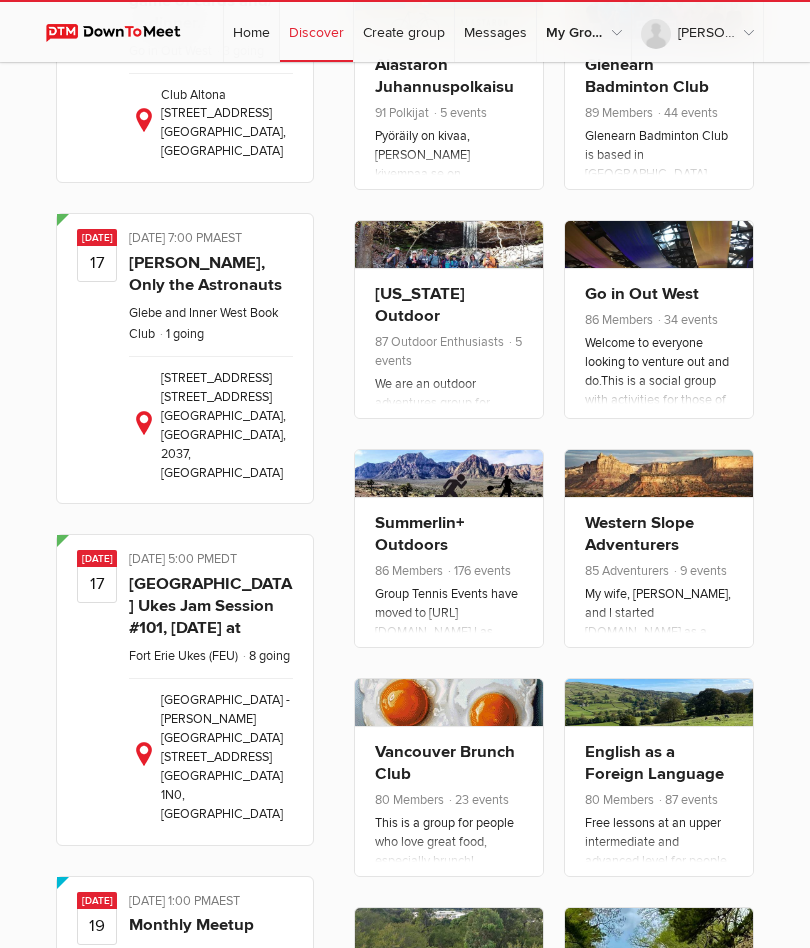 click on "80 Members
23 events" 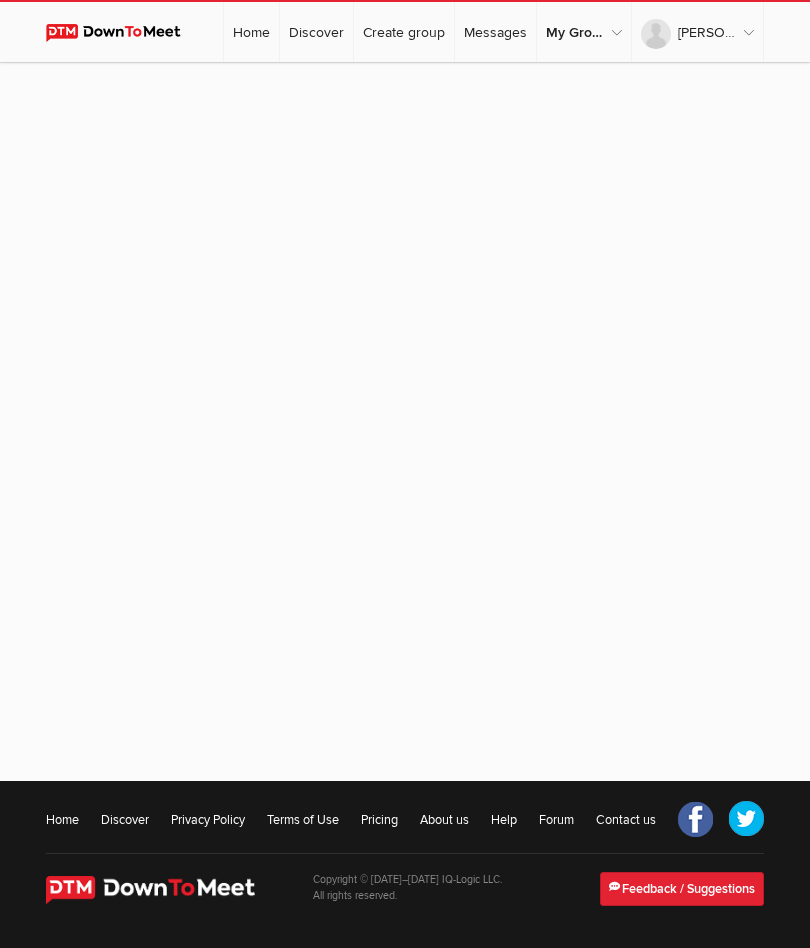 scroll, scrollTop: 0, scrollLeft: 0, axis: both 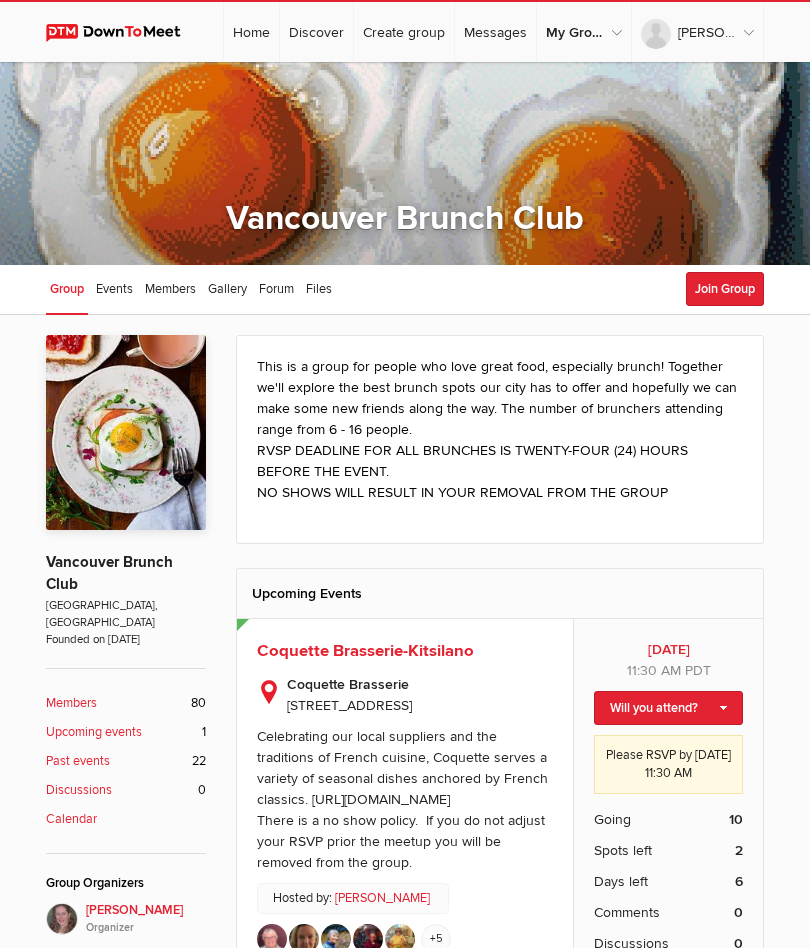 click on "Edit Profile" 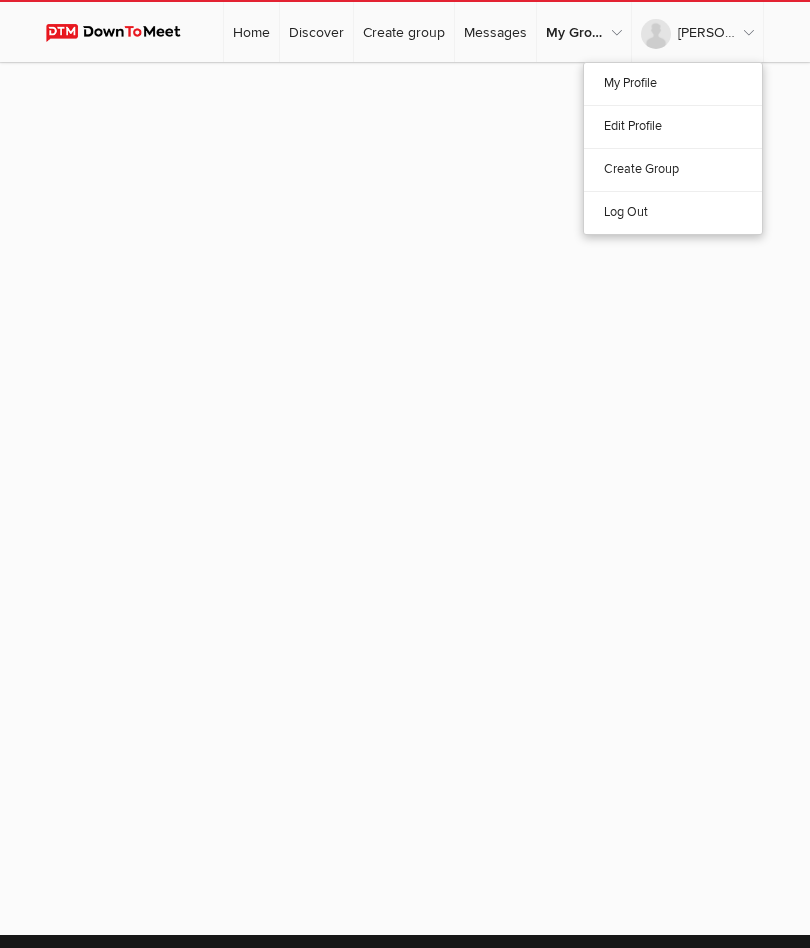 select 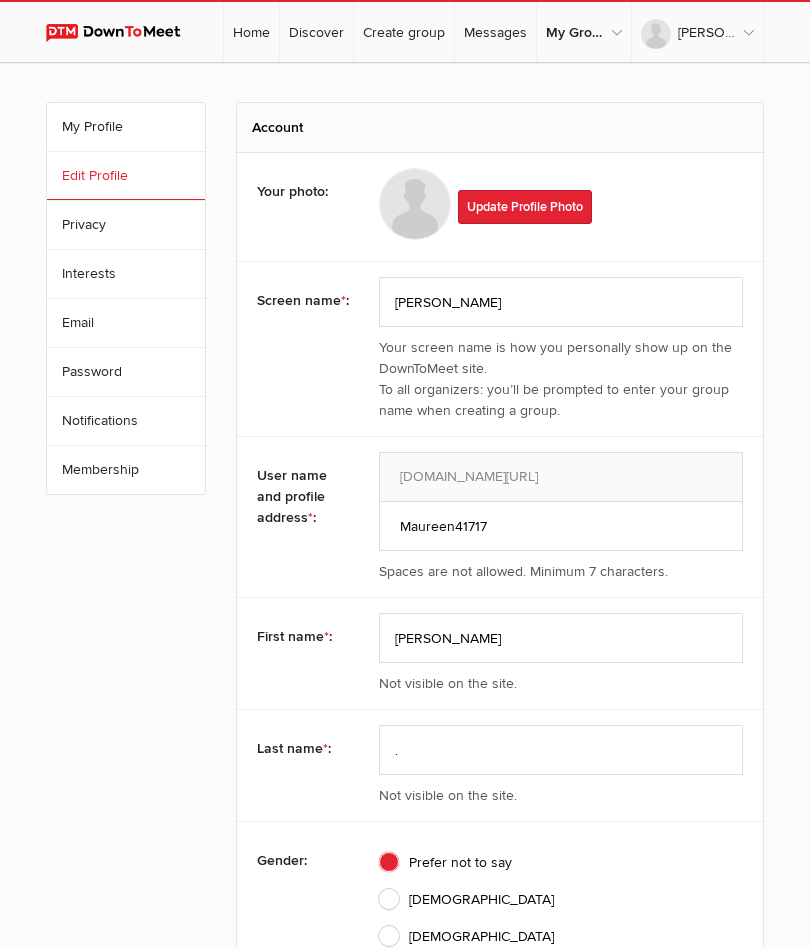 click on "Update Profile Photo" 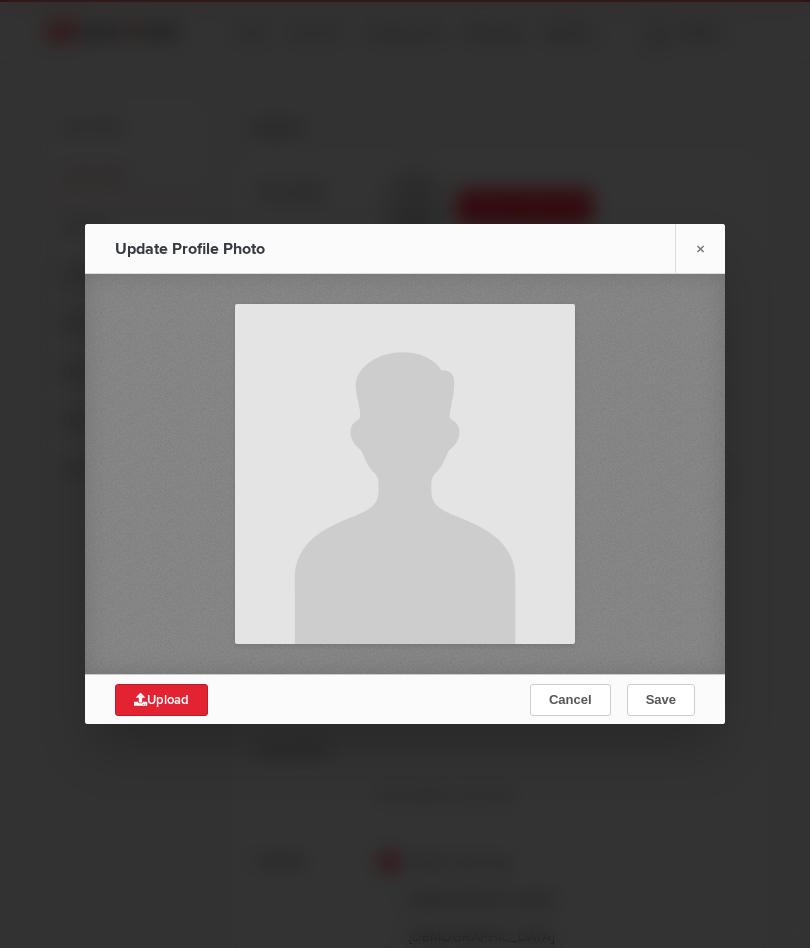 click 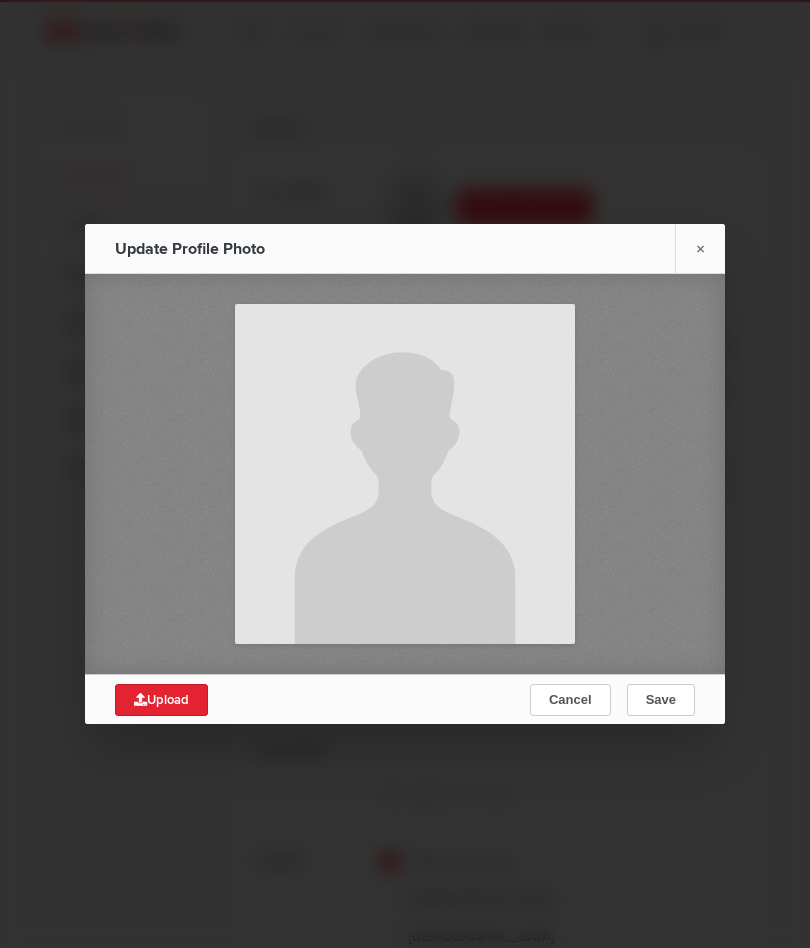 click on "Upload" at bounding box center [161, 700] 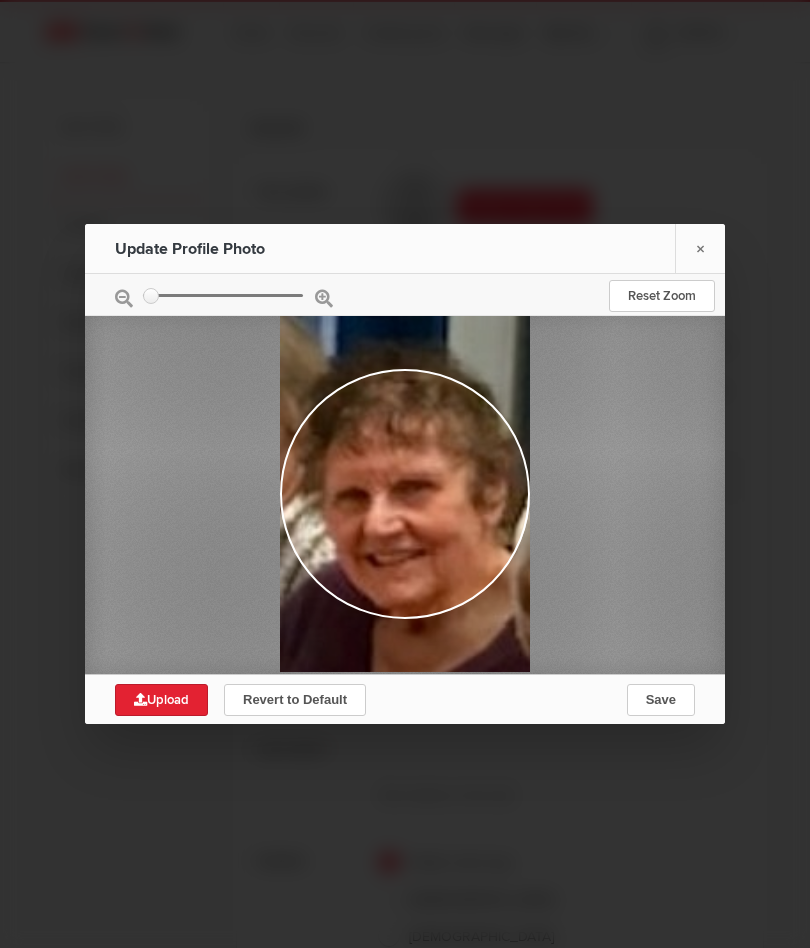 click on "Save" 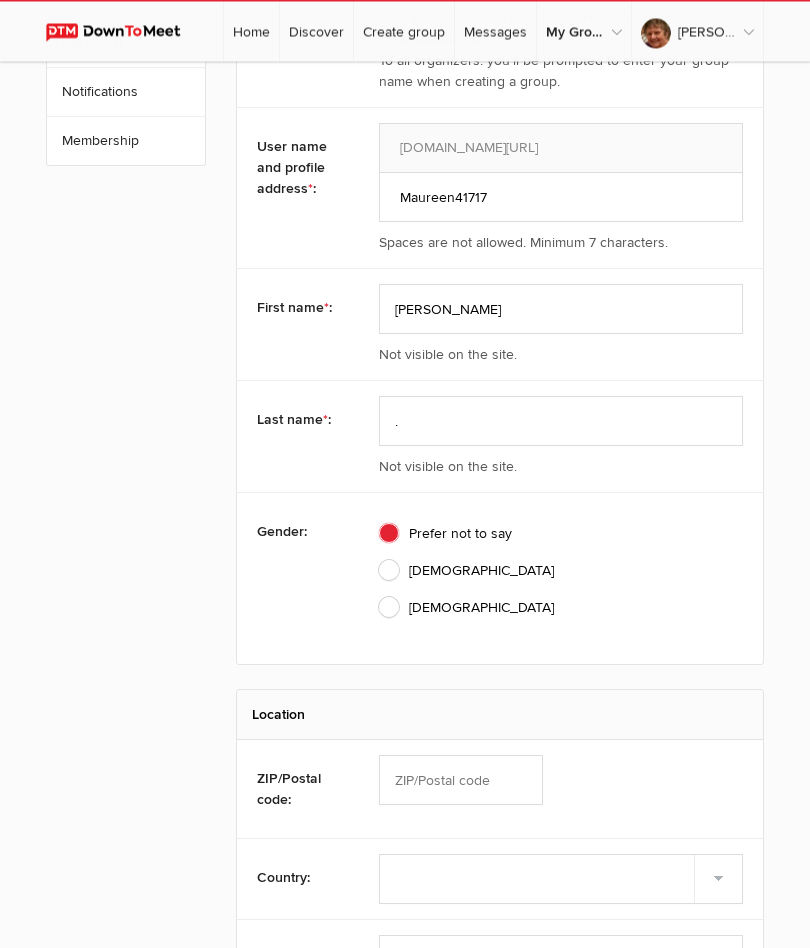 scroll, scrollTop: 331, scrollLeft: 0, axis: vertical 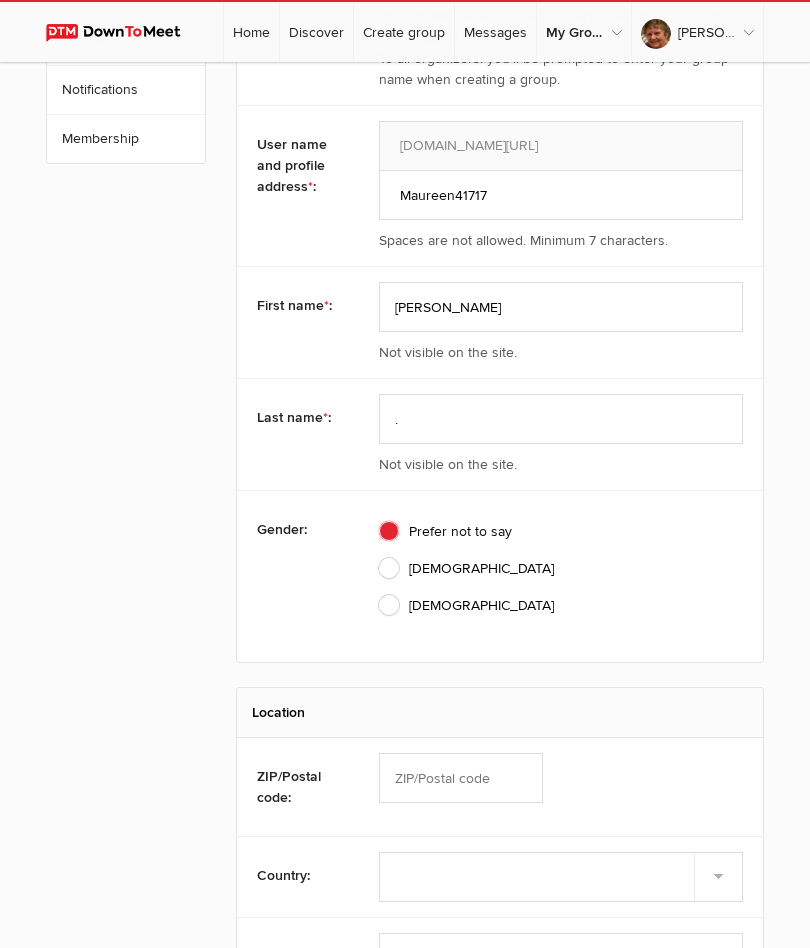 click on "[DEMOGRAPHIC_DATA]" 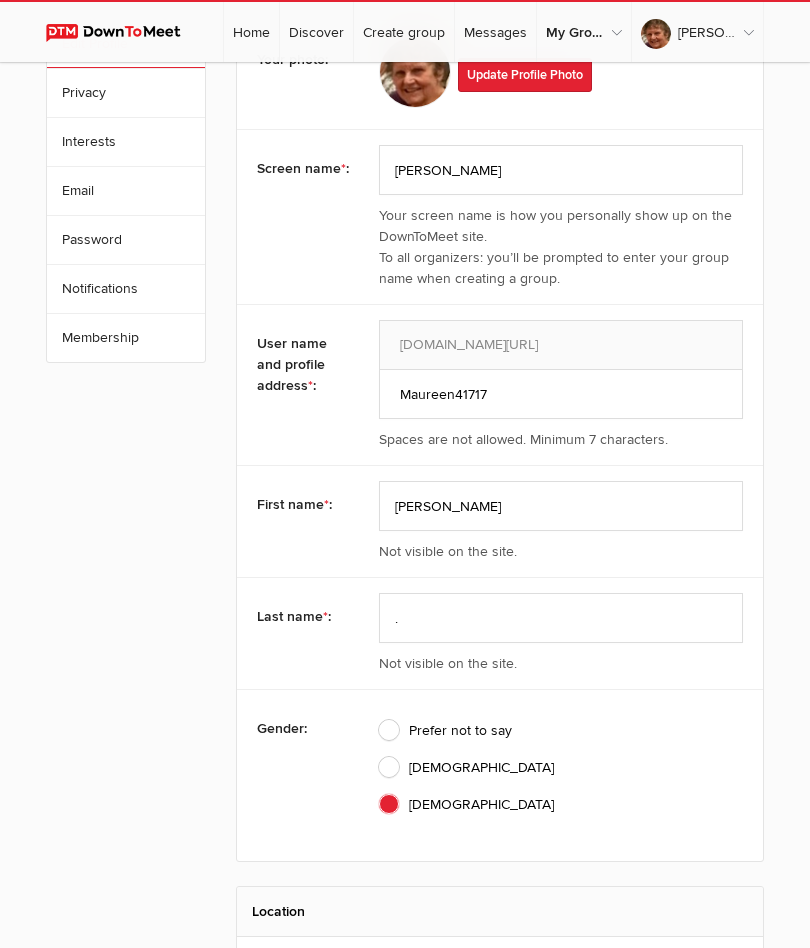 scroll, scrollTop: 131, scrollLeft: 0, axis: vertical 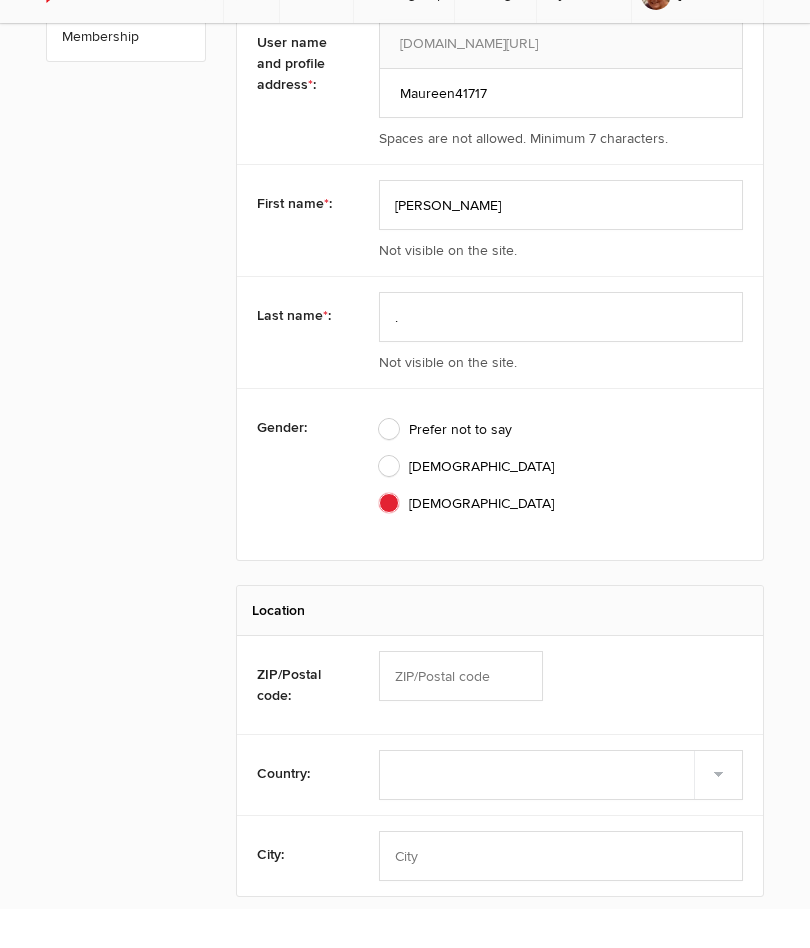 click on "Save" 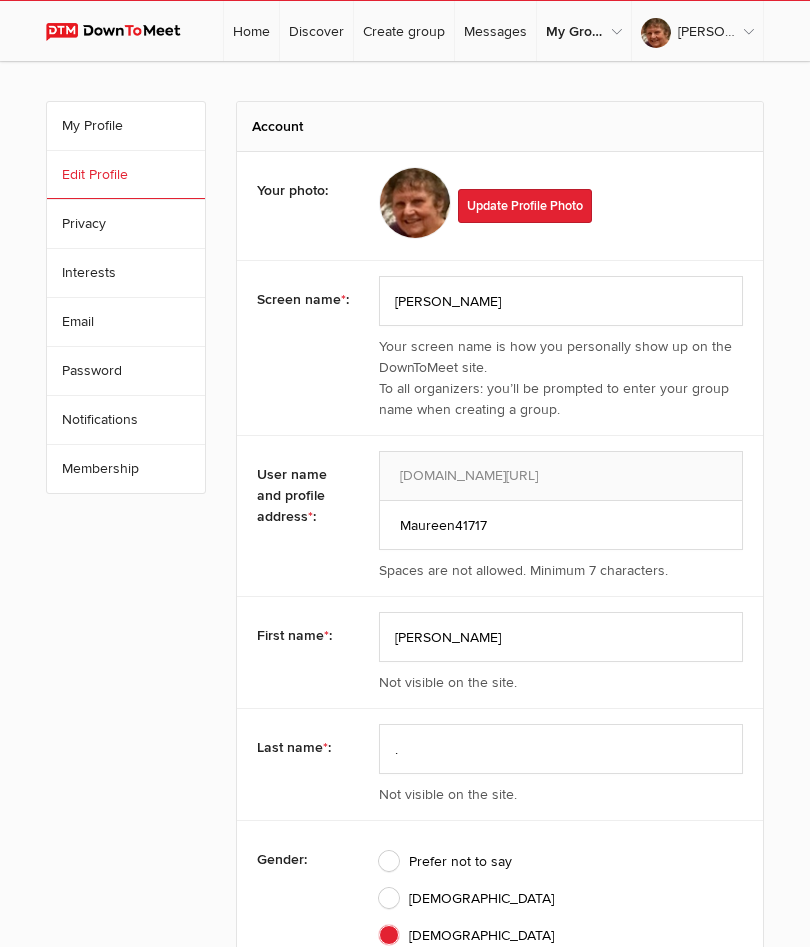 scroll, scrollTop: 1, scrollLeft: 0, axis: vertical 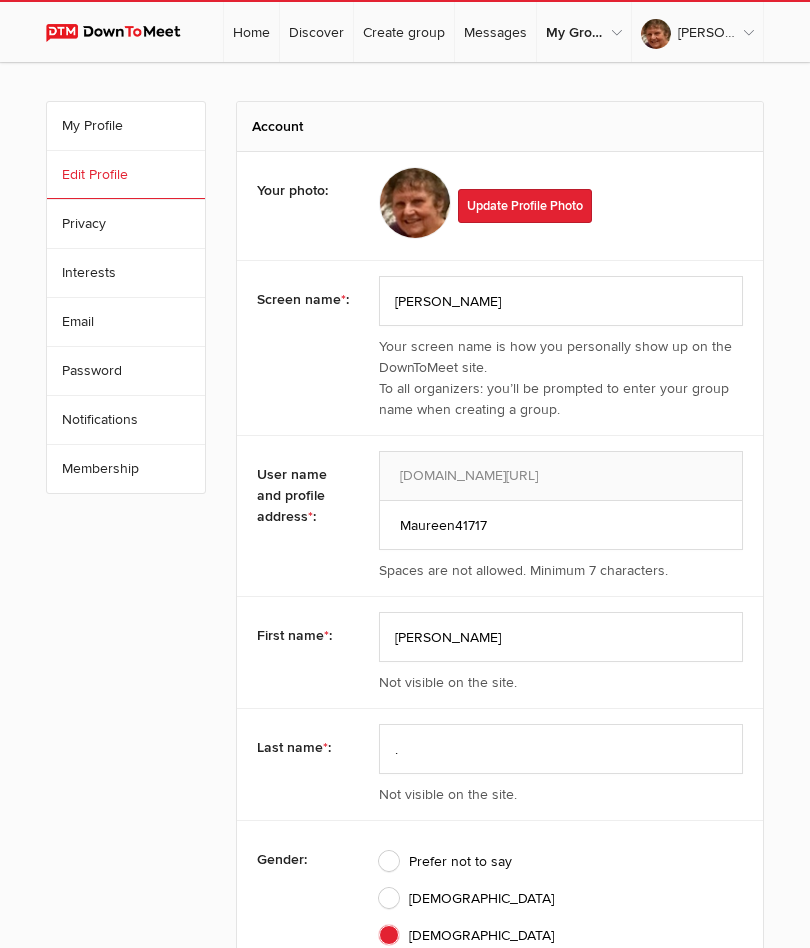 click on "Discover" 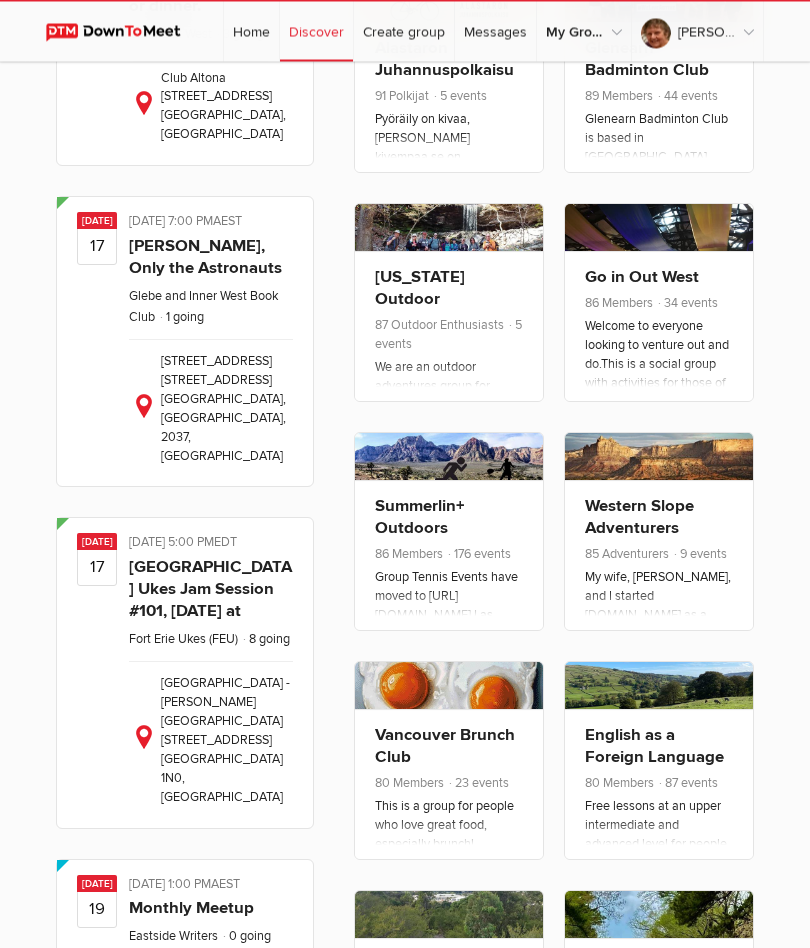 scroll, scrollTop: 2018, scrollLeft: 0, axis: vertical 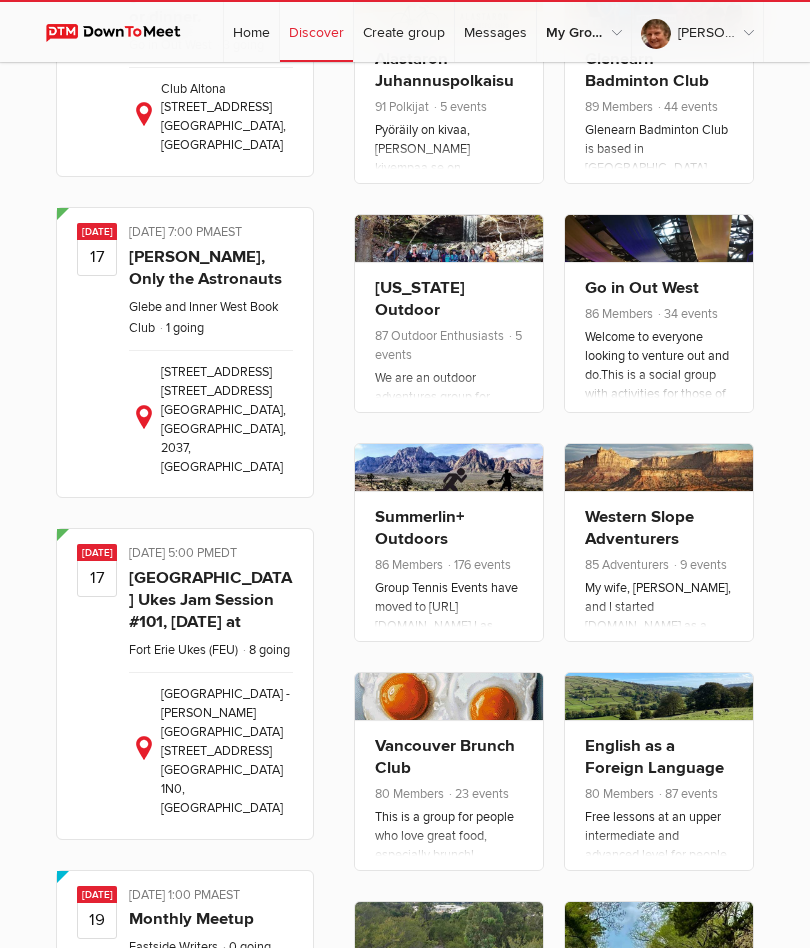 click 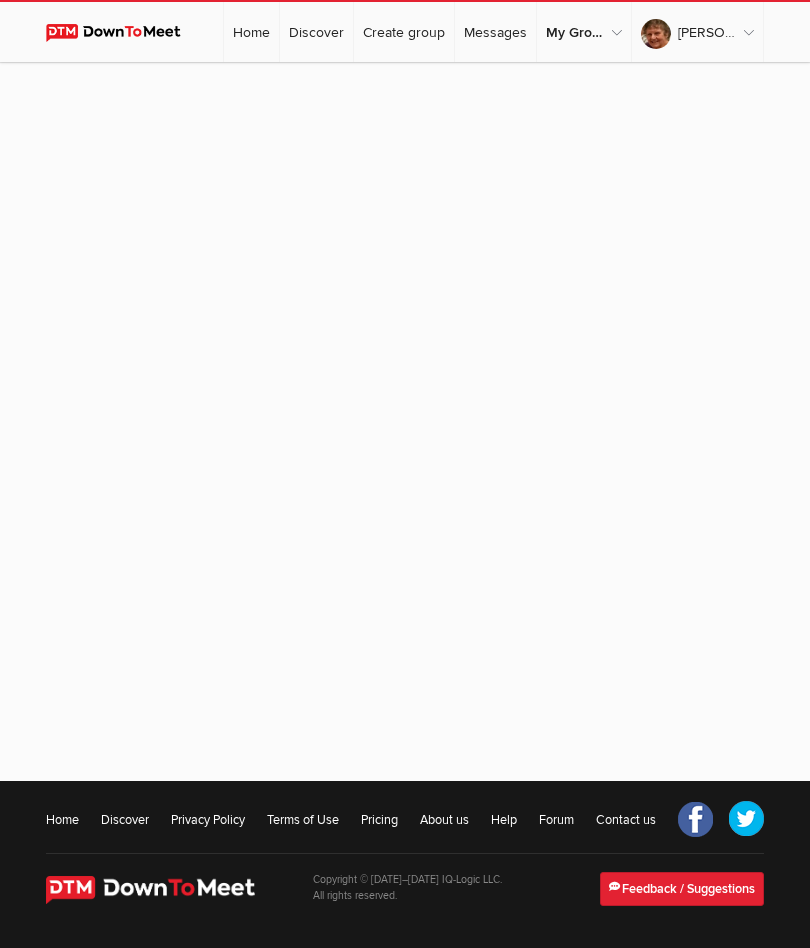 scroll, scrollTop: 0, scrollLeft: 0, axis: both 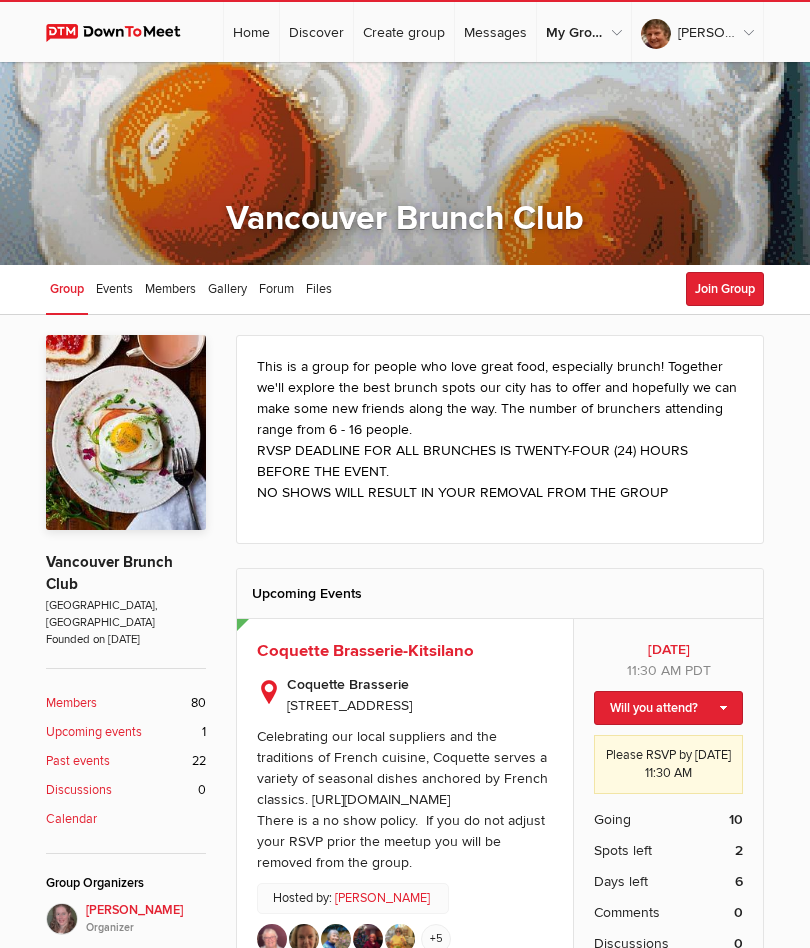 click on "Join Group" 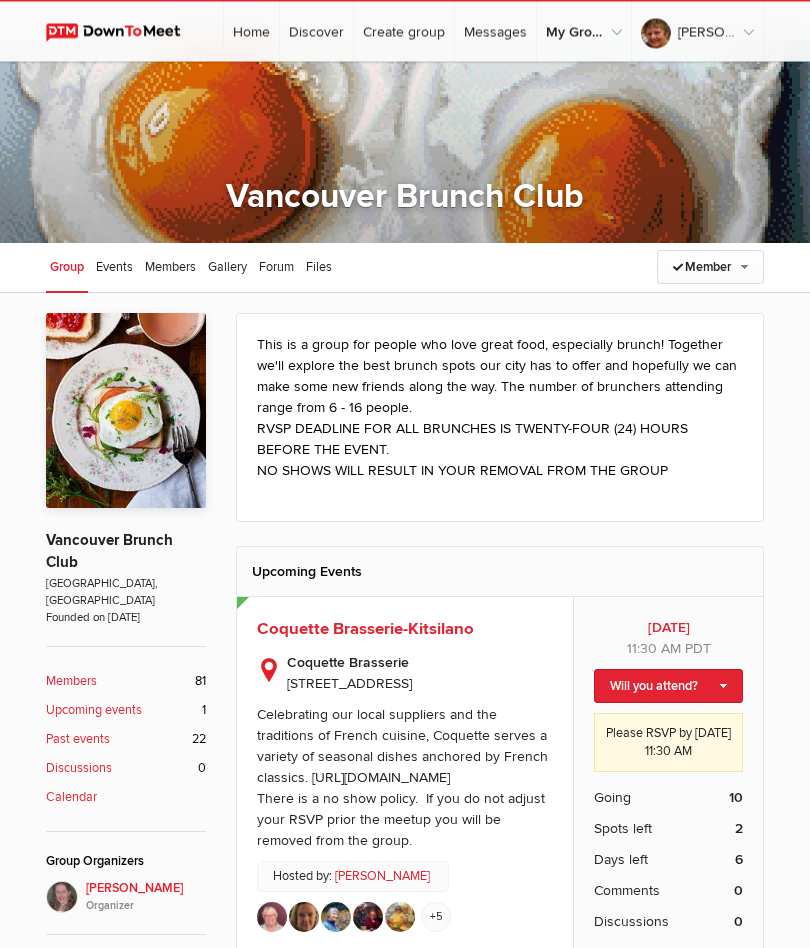 scroll, scrollTop: 21, scrollLeft: 0, axis: vertical 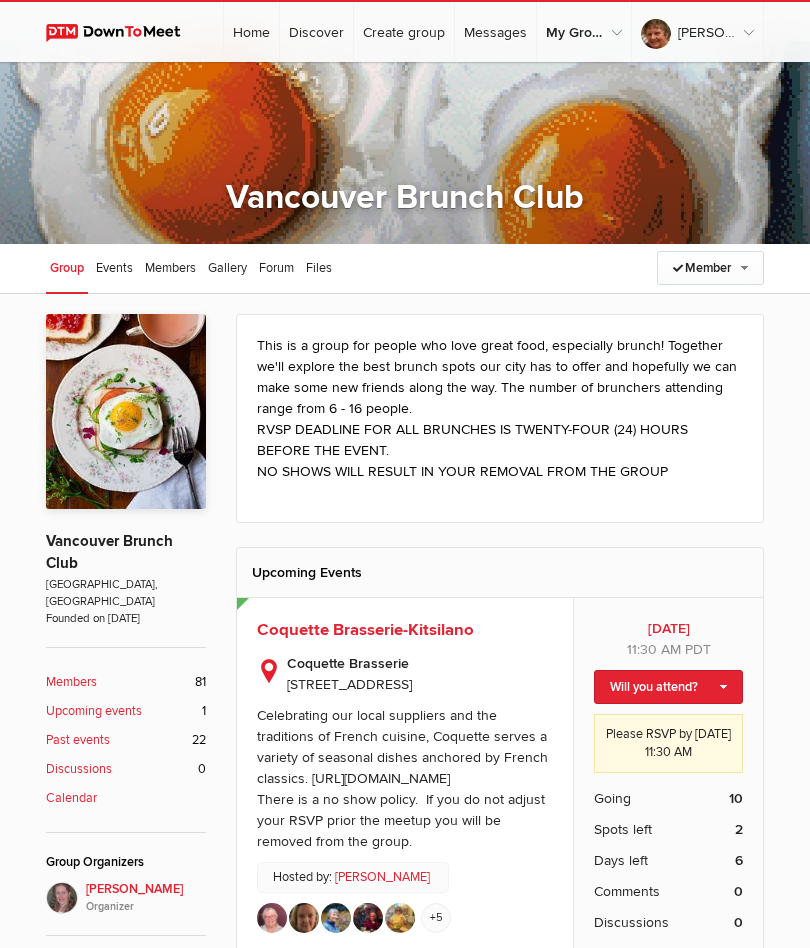click on "Will you attend?" 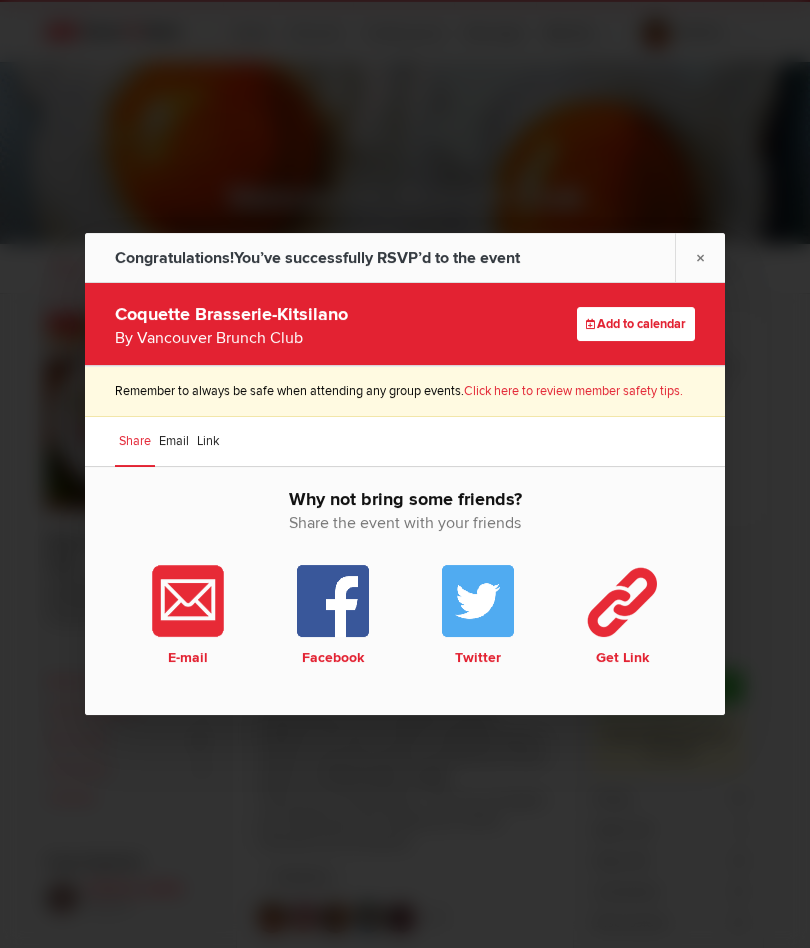 click on "×" 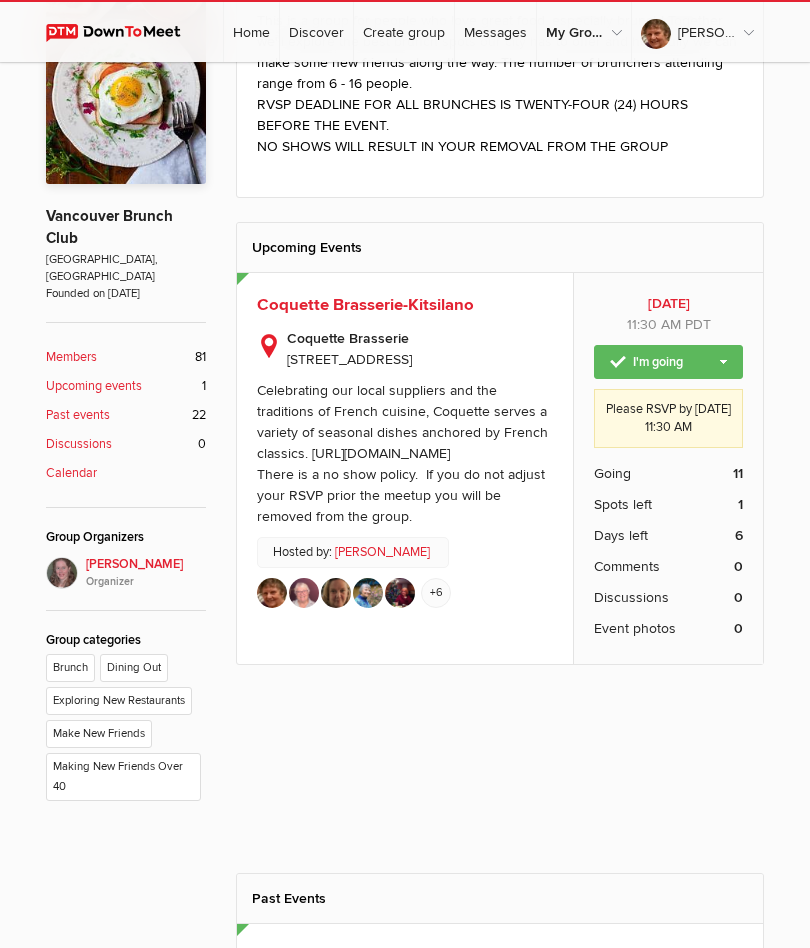 scroll, scrollTop: 0, scrollLeft: 0, axis: both 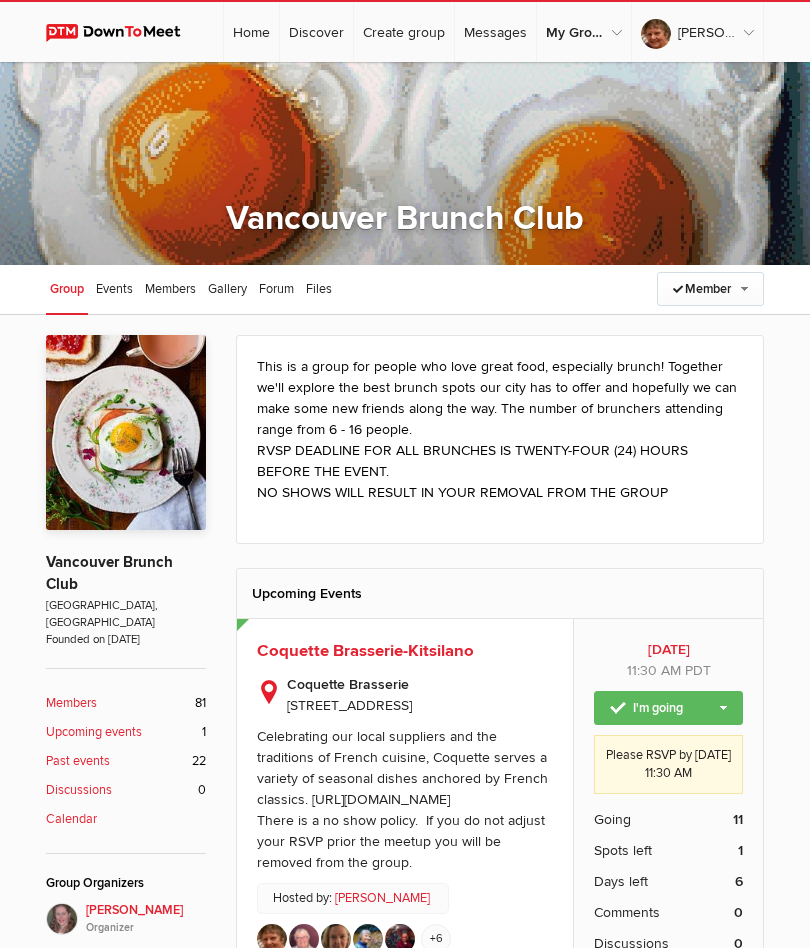 click on "Messages" 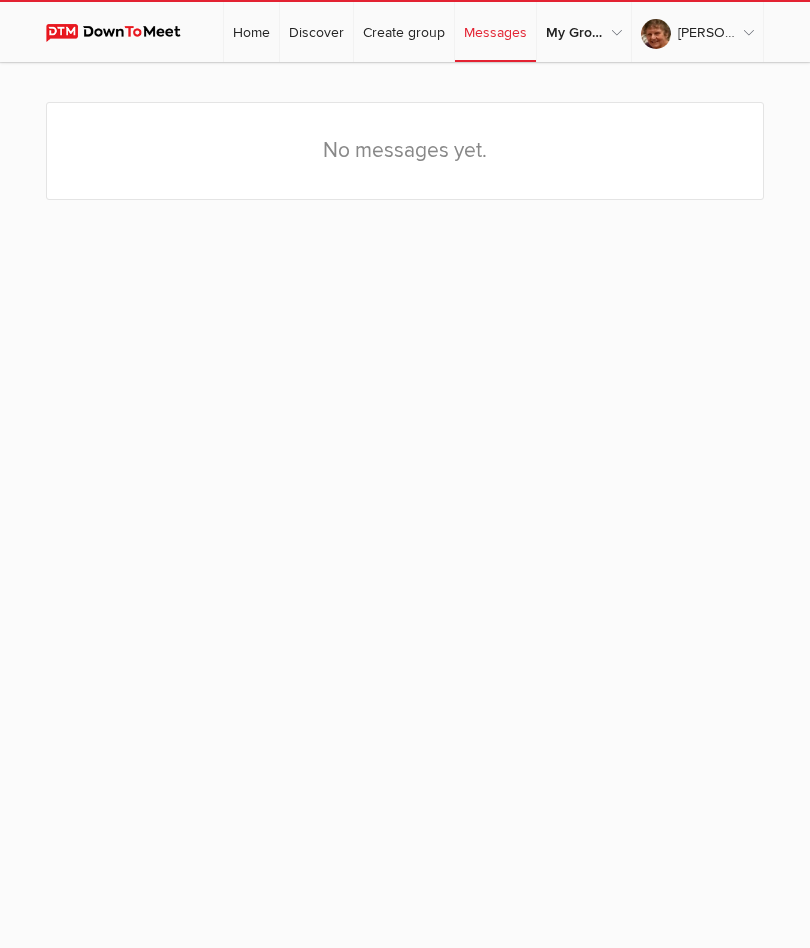 click on "Home" 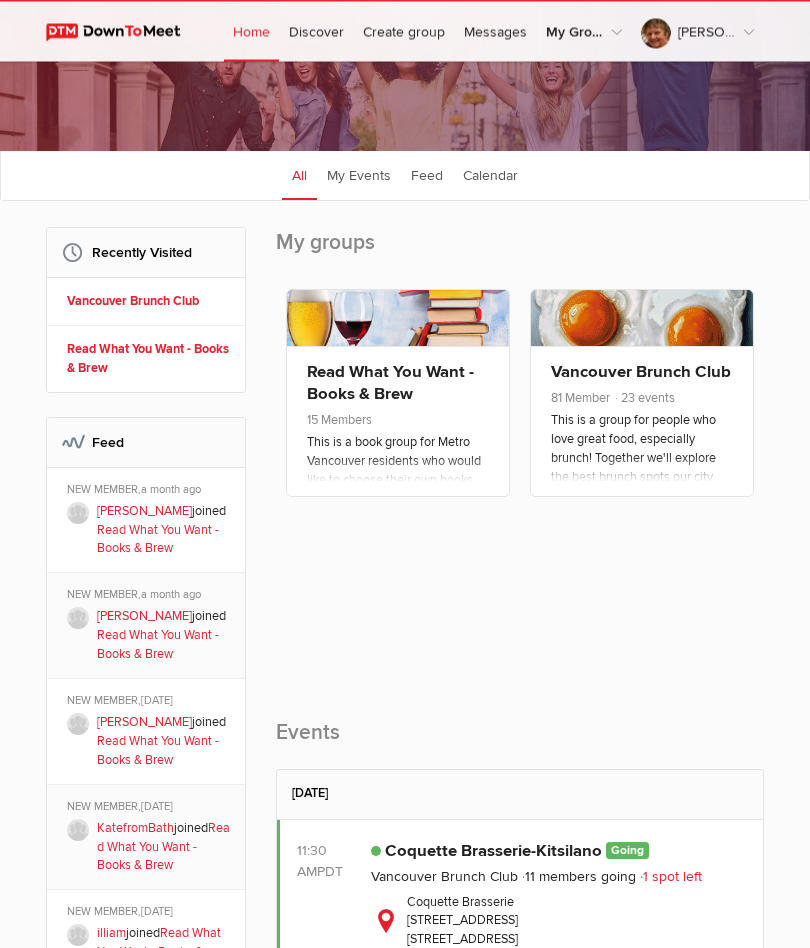 scroll, scrollTop: 151, scrollLeft: 0, axis: vertical 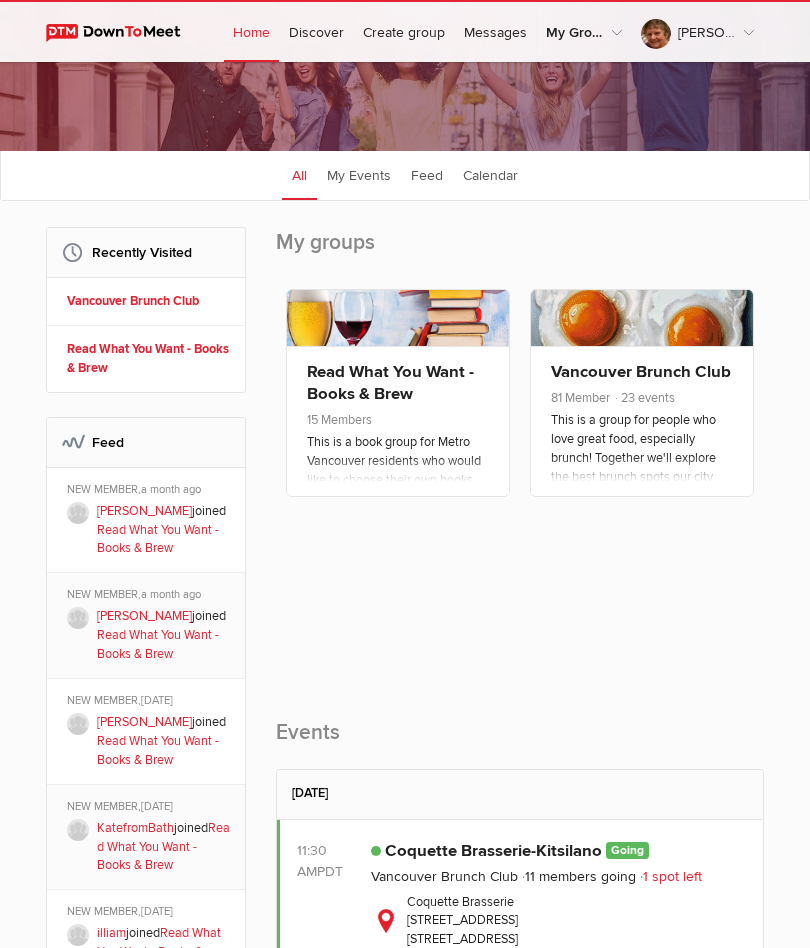 click on "[DATE]" 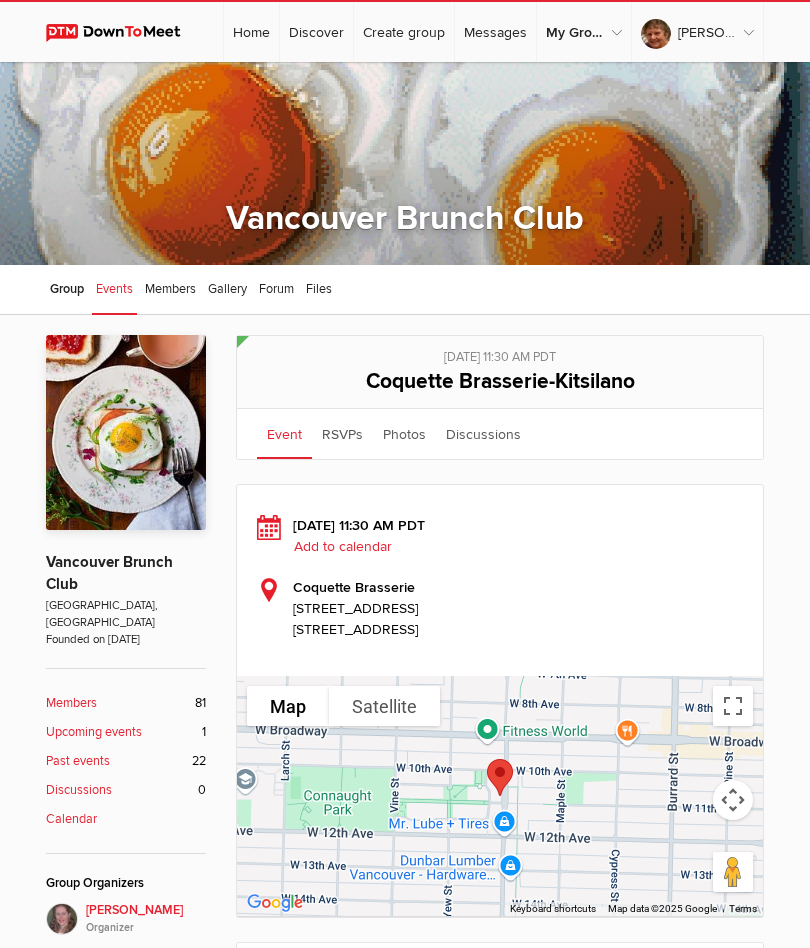 click on "Discussions" 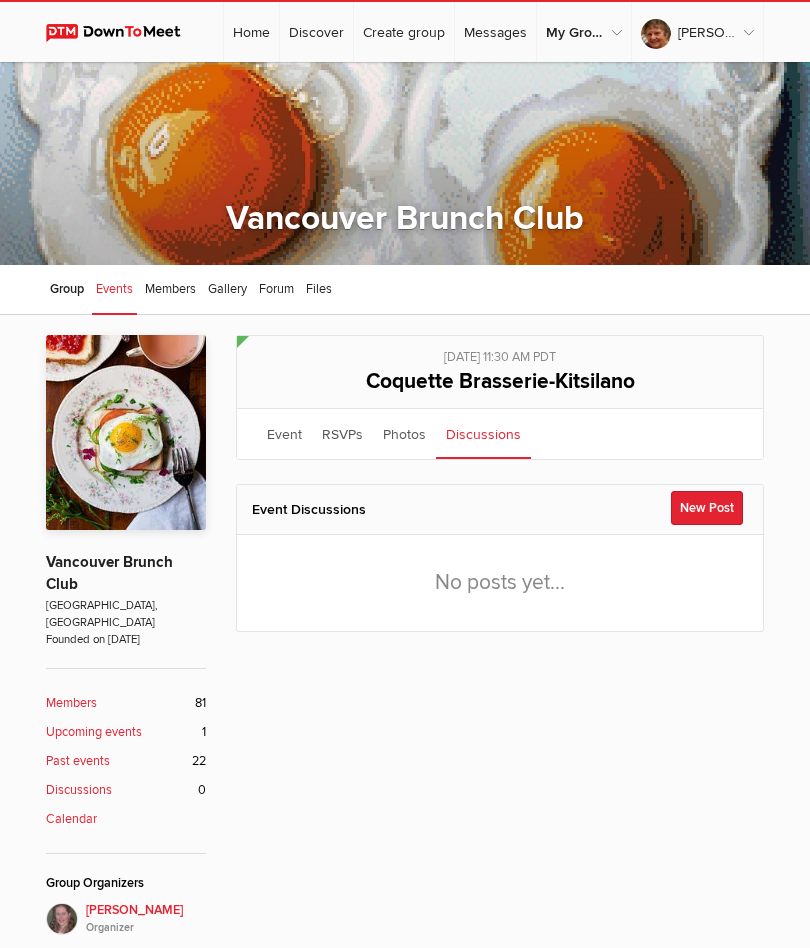click on "No posts yet..." 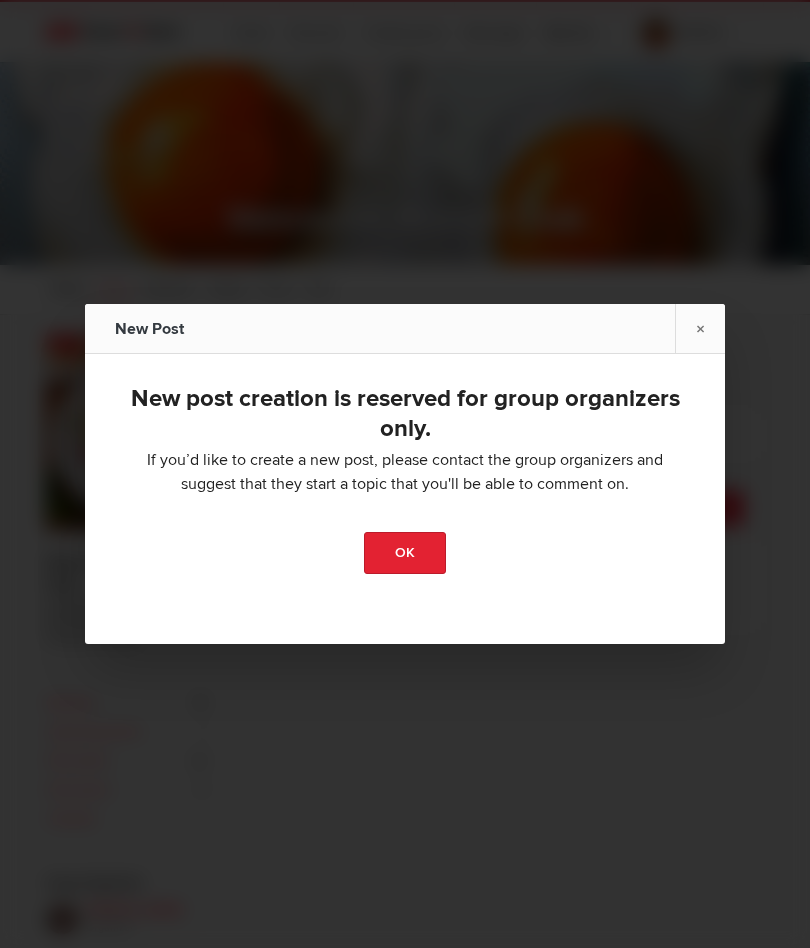 click on "OK" 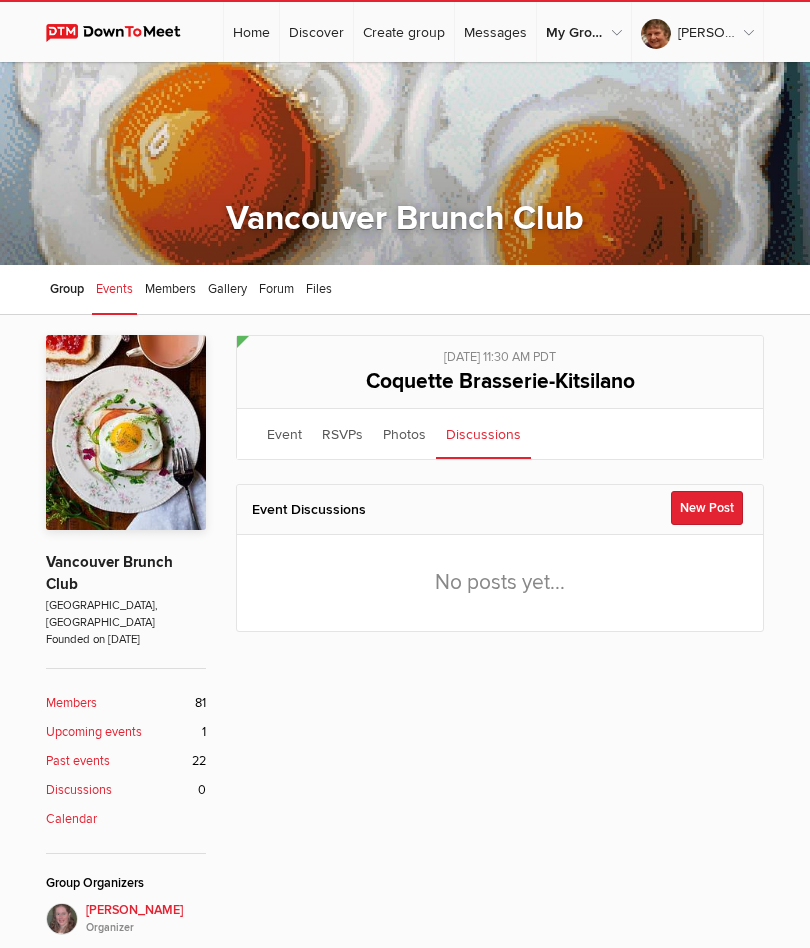 click on "RSVPs" 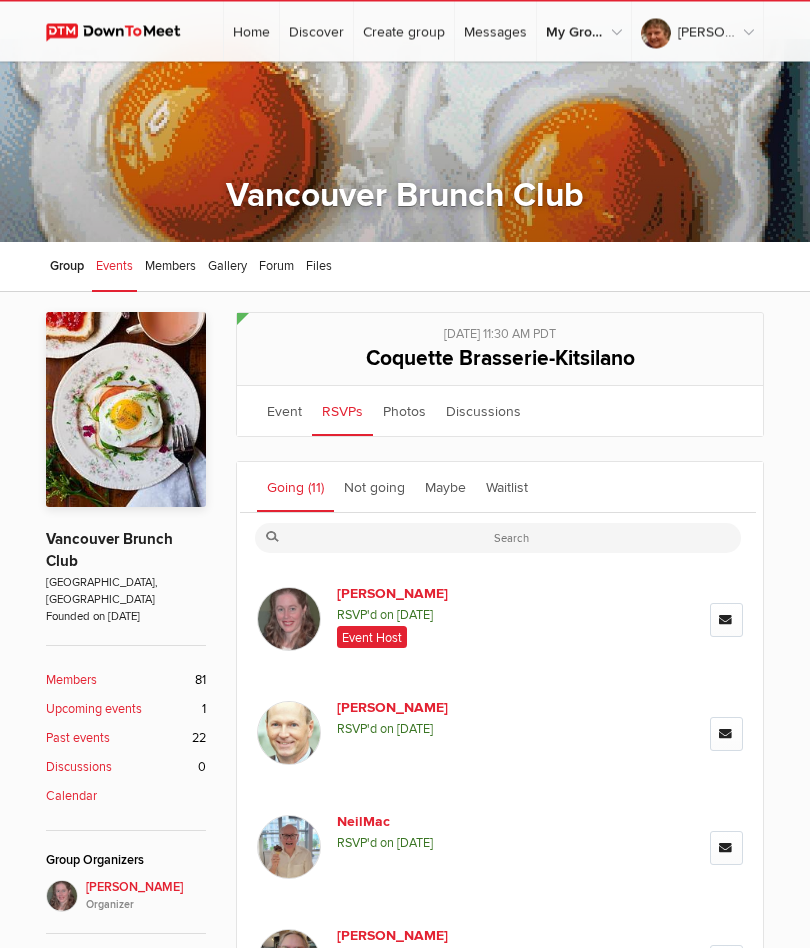 scroll, scrollTop: 0, scrollLeft: 0, axis: both 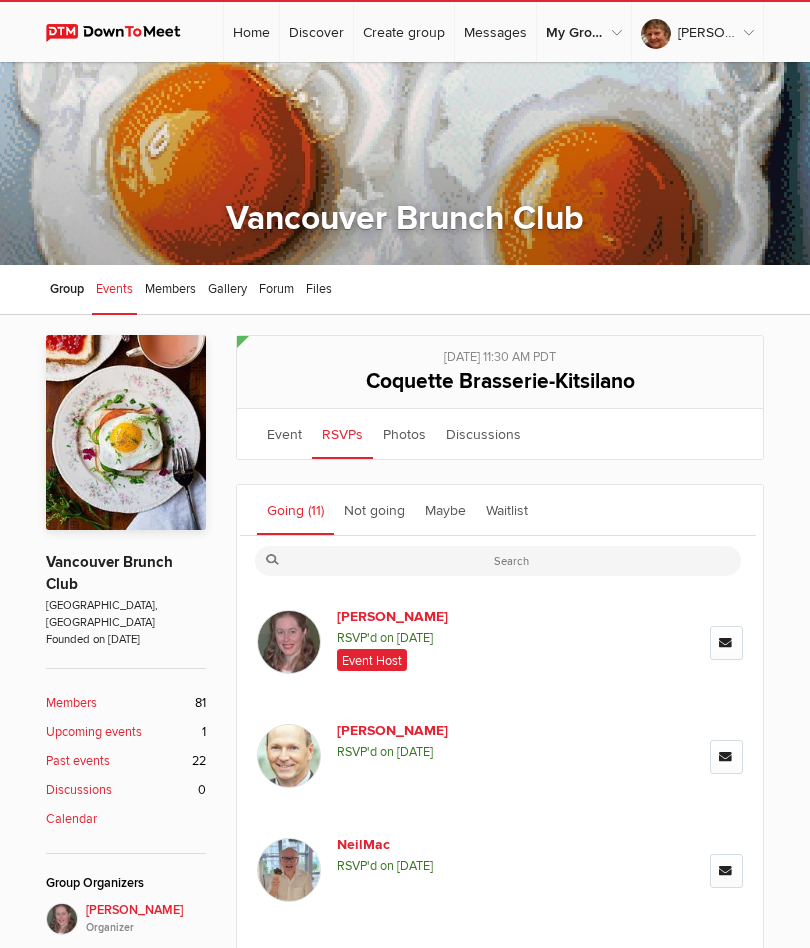 click on "Coquette Brasserie-Kitsilano" 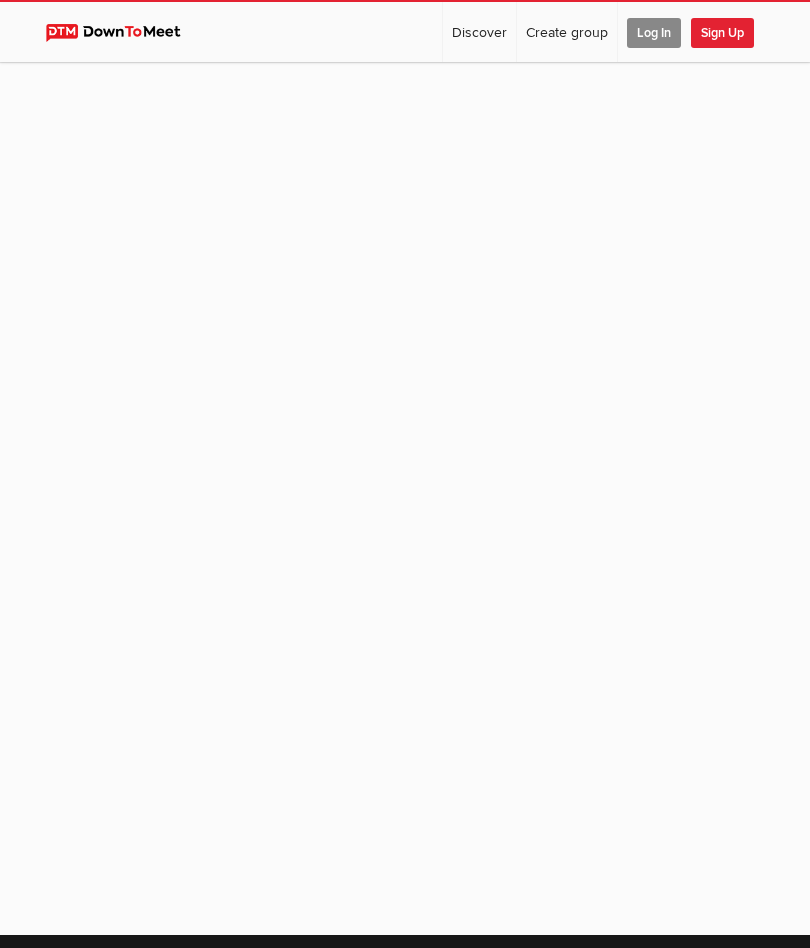 scroll, scrollTop: 1, scrollLeft: 0, axis: vertical 